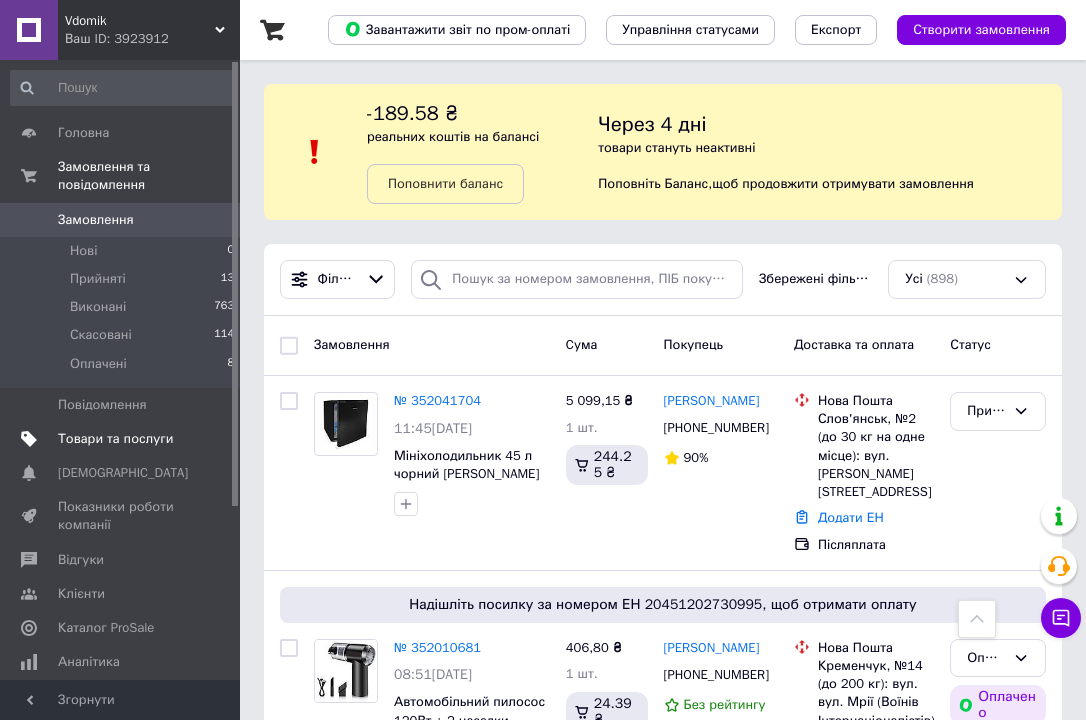 scroll, scrollTop: 1920, scrollLeft: 0, axis: vertical 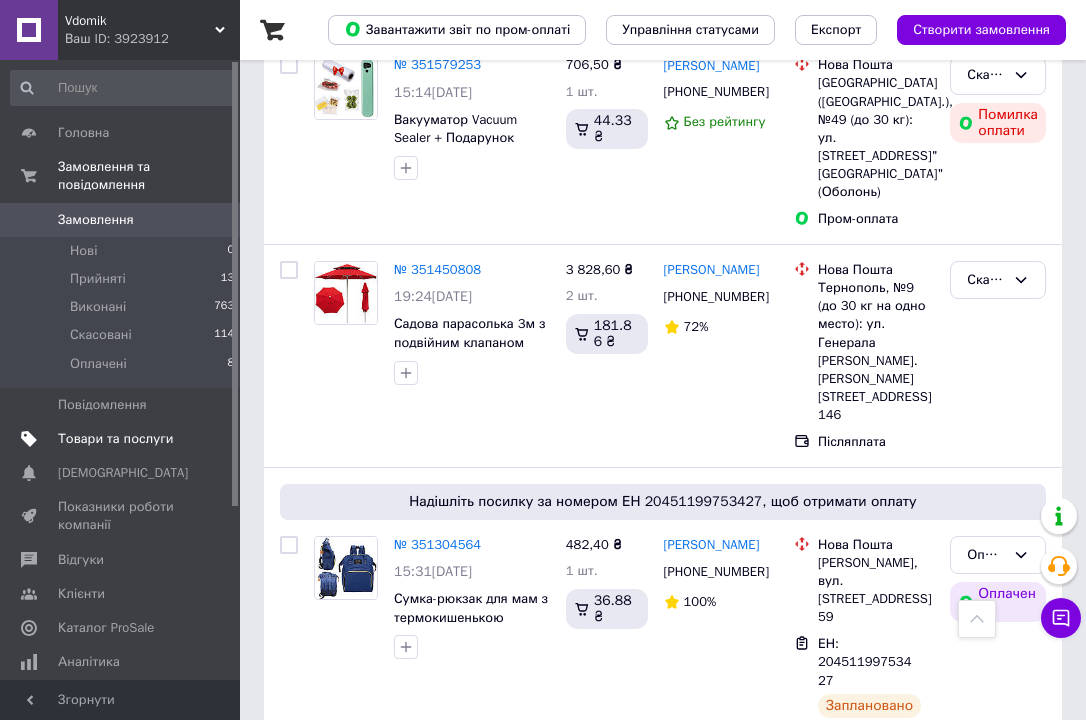 click on "Товари та послуги" at bounding box center [115, 439] 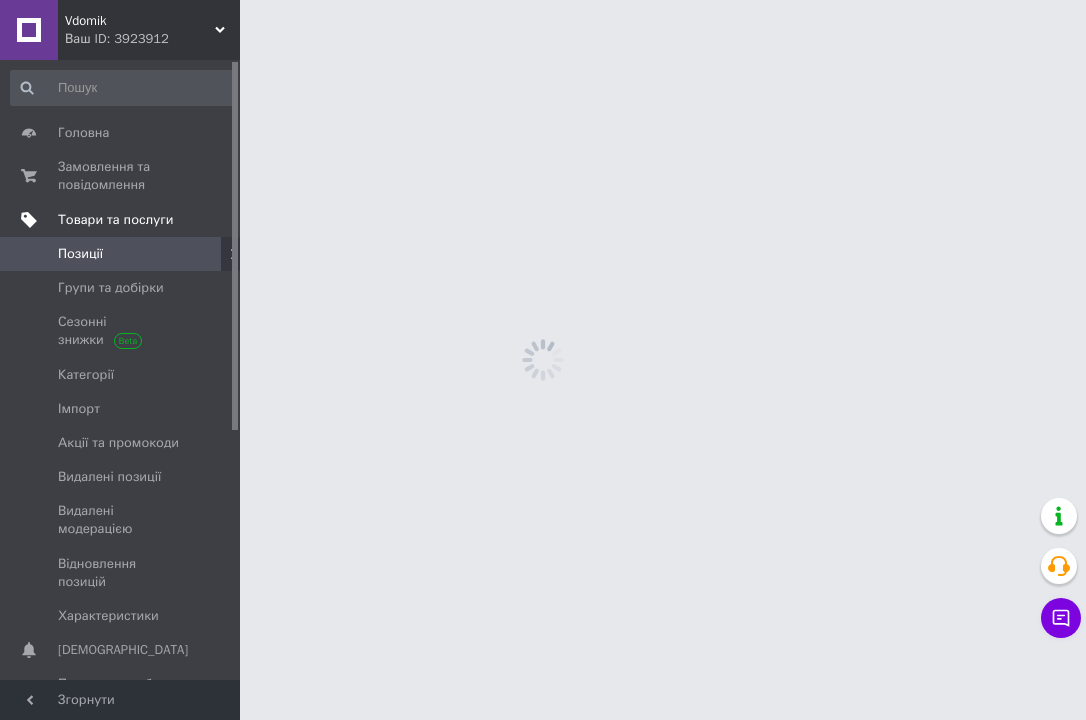 scroll, scrollTop: 0, scrollLeft: 0, axis: both 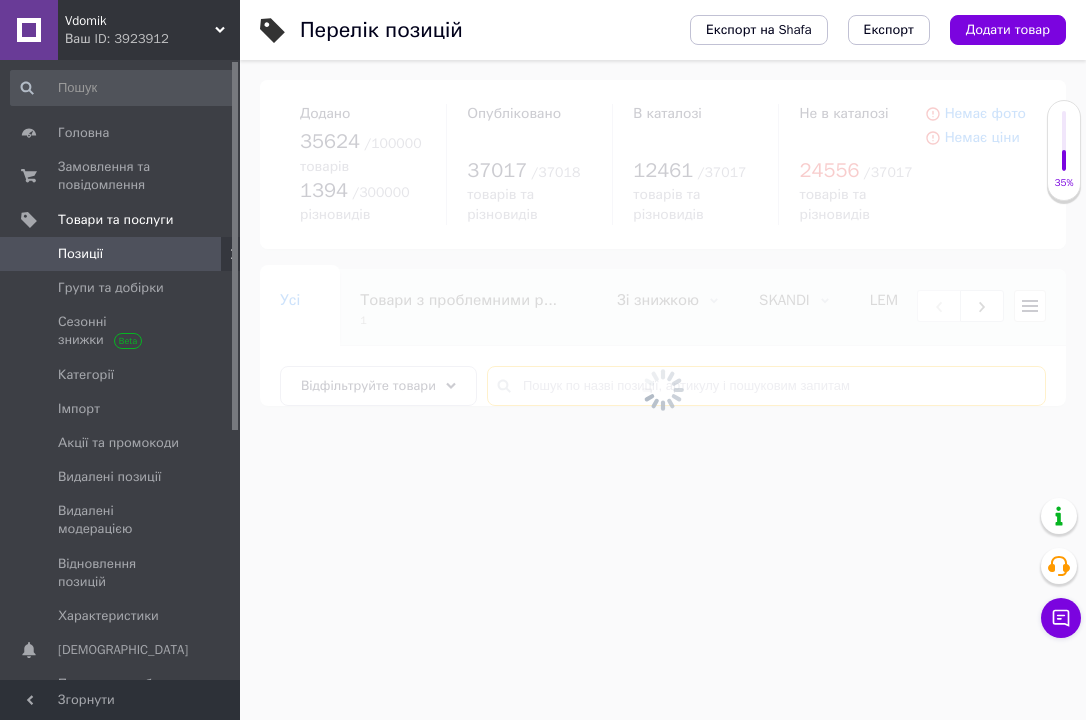 click at bounding box center (766, 386) 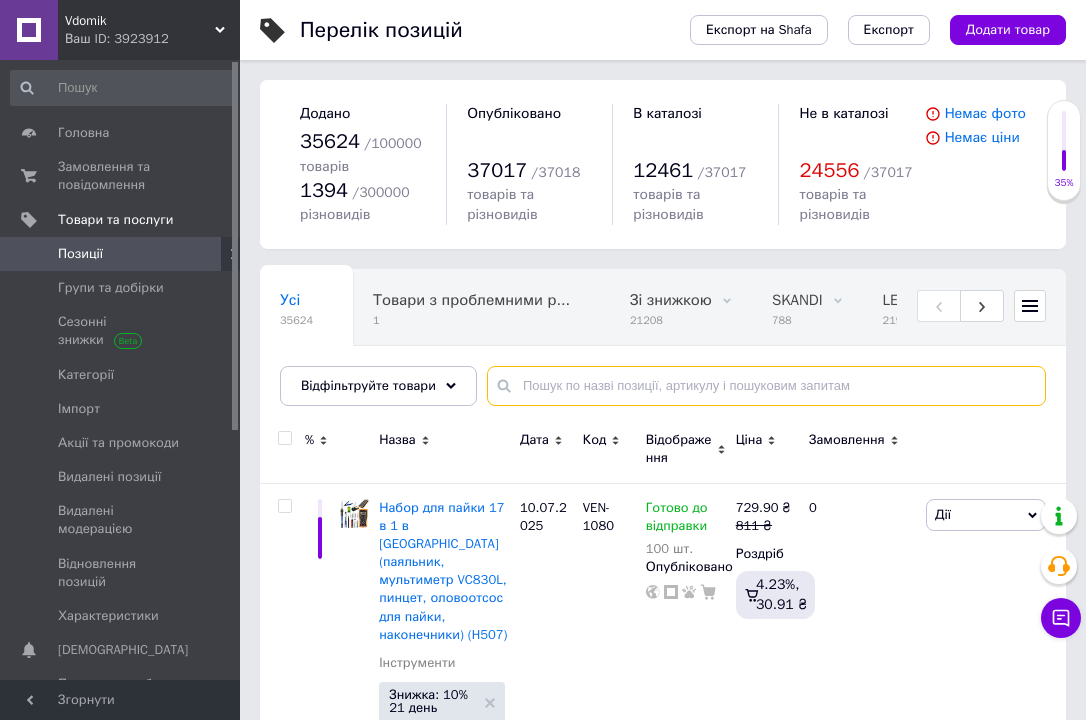 click at bounding box center [766, 386] 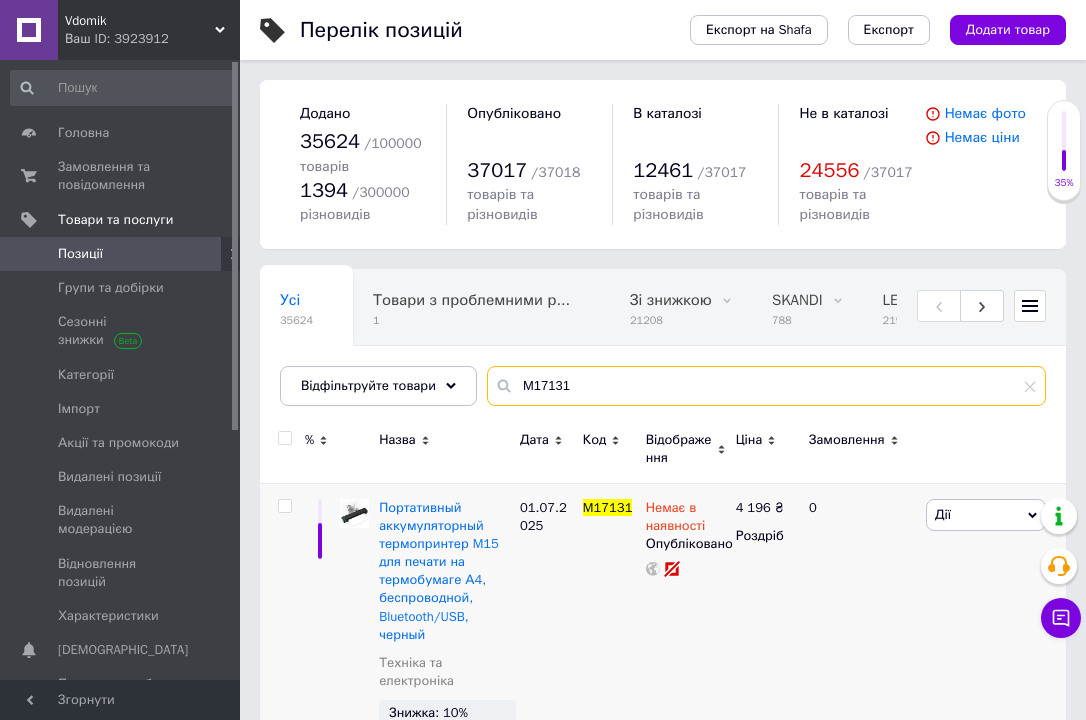 type on "M17131" 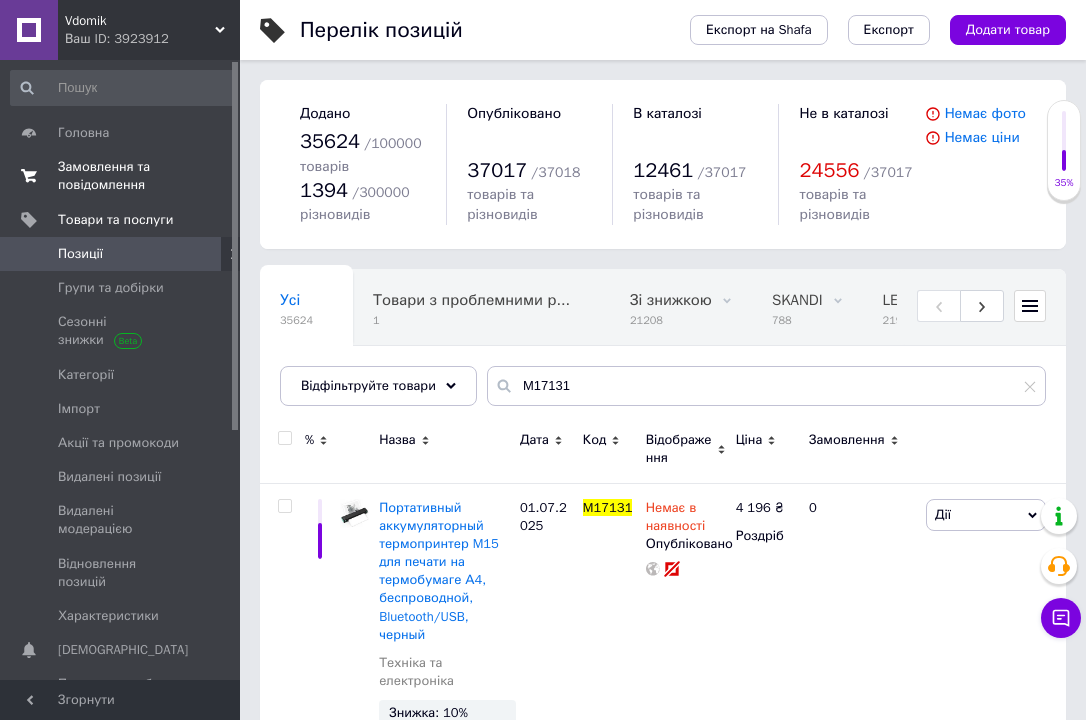 click on "Замовлення та повідомлення" at bounding box center (121, 176) 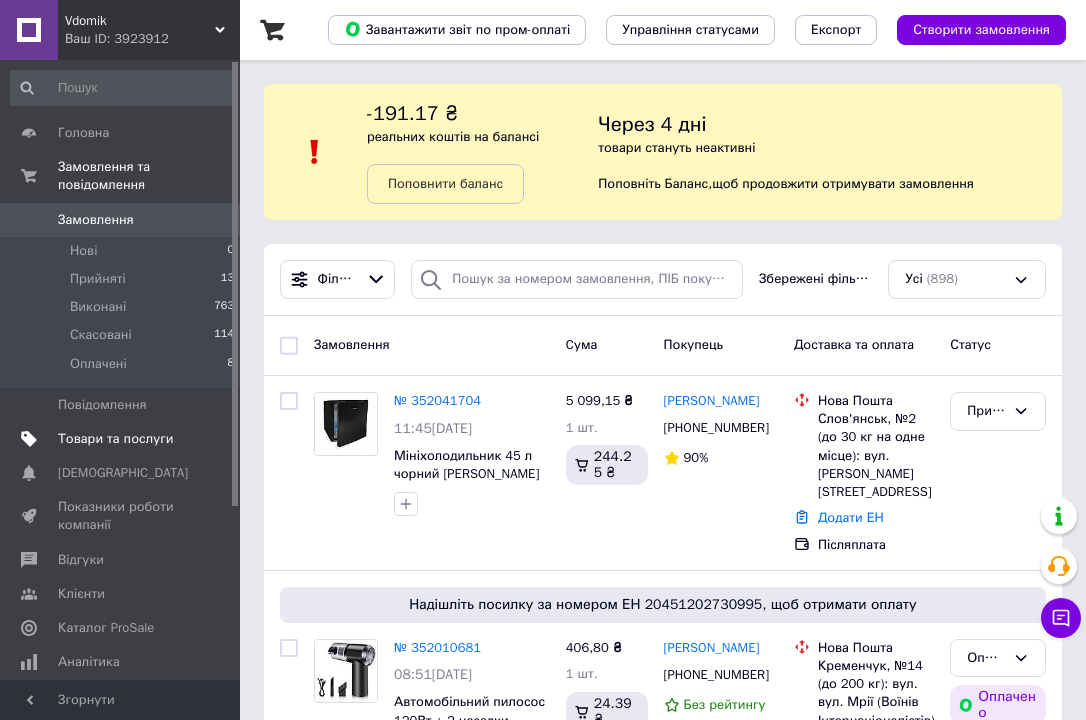 click on "Товари та послуги" at bounding box center (115, 439) 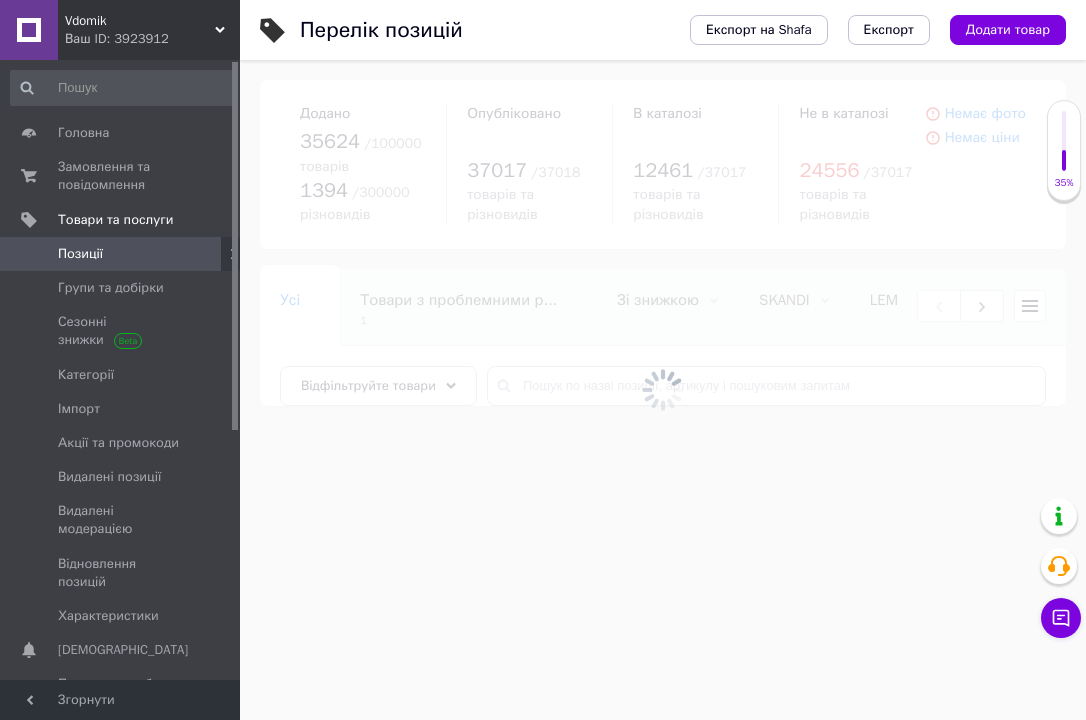 click at bounding box center [663, 390] 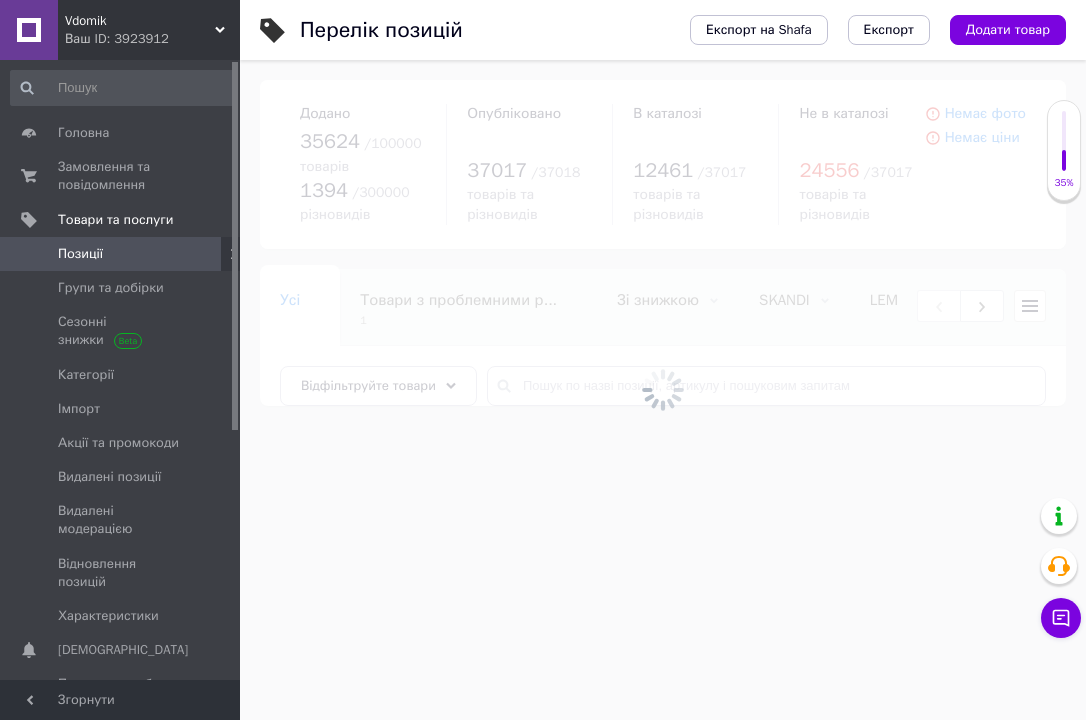 click at bounding box center [663, 390] 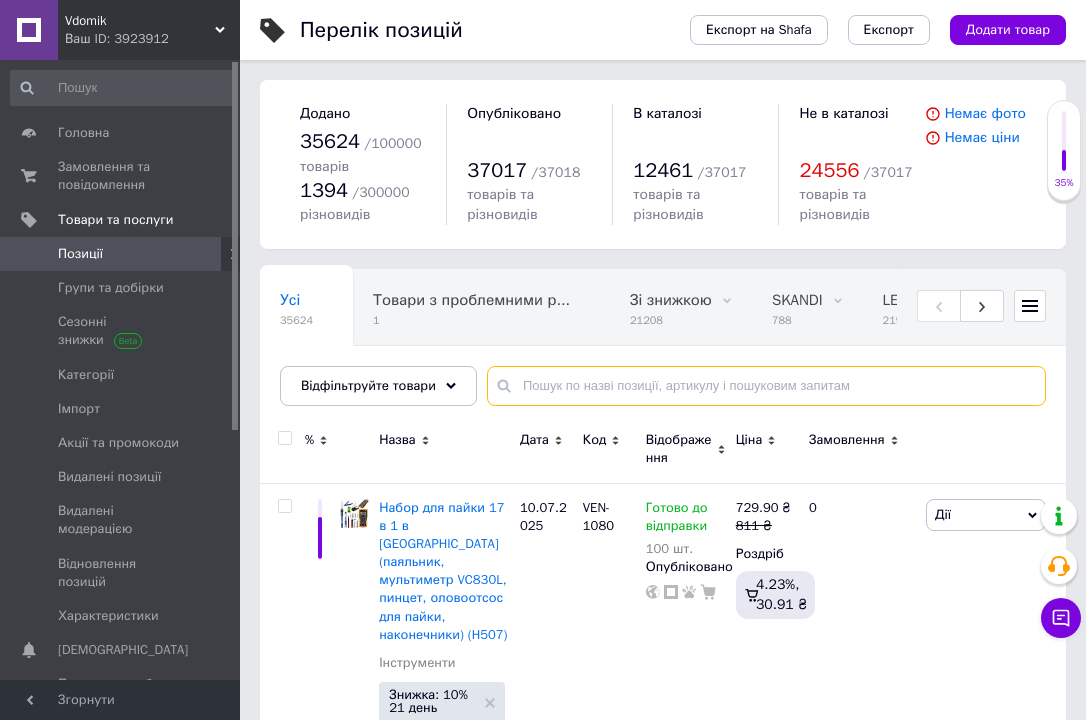 click at bounding box center (766, 386) 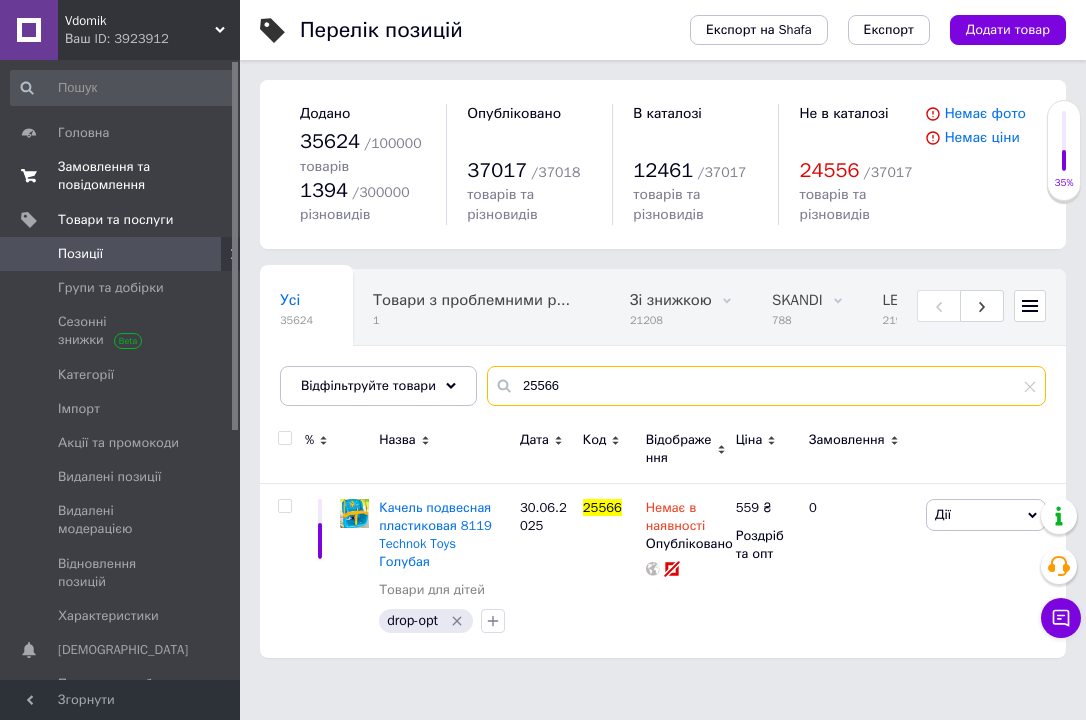 type on "25566" 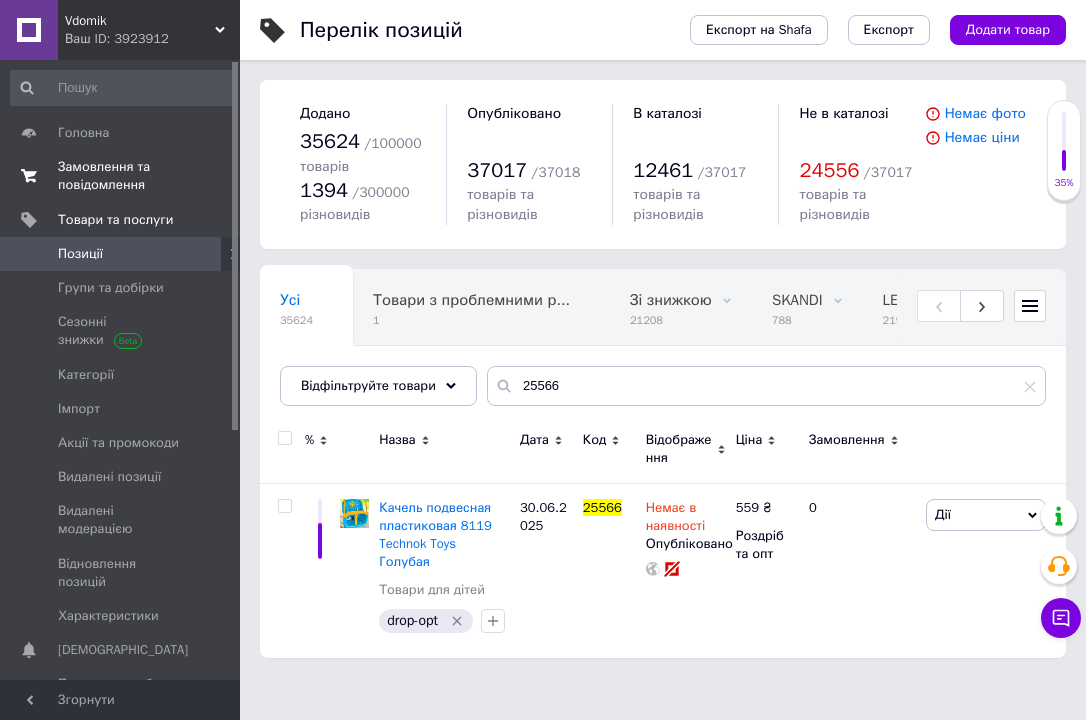 click on "Замовлення та повідомлення" at bounding box center (121, 176) 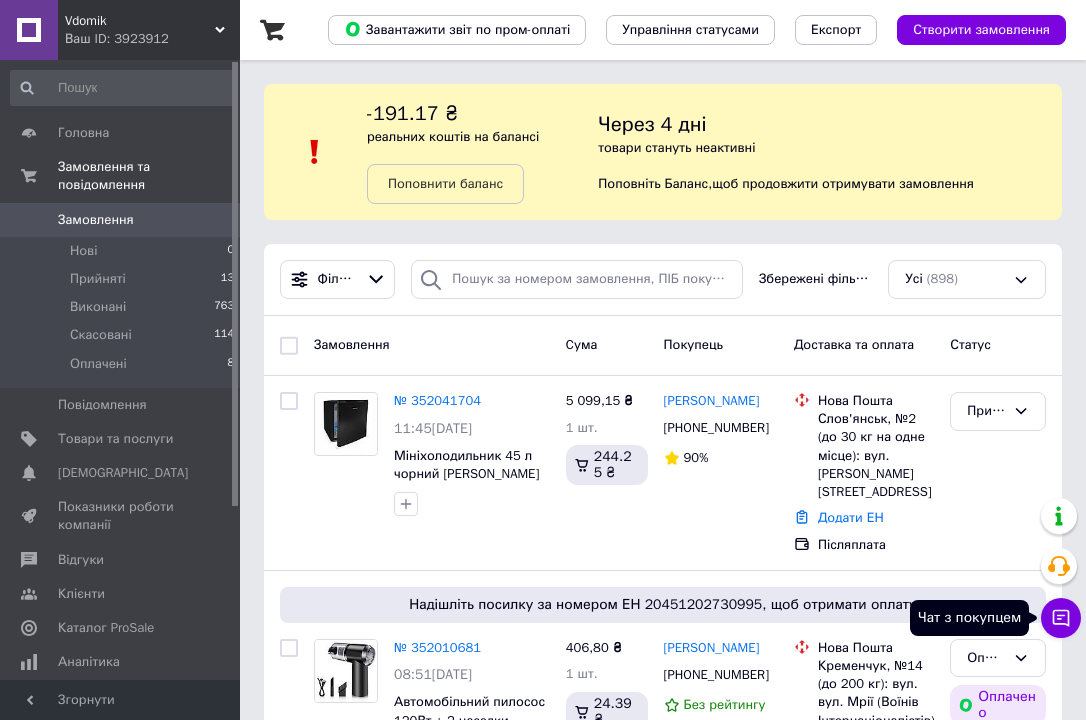 click 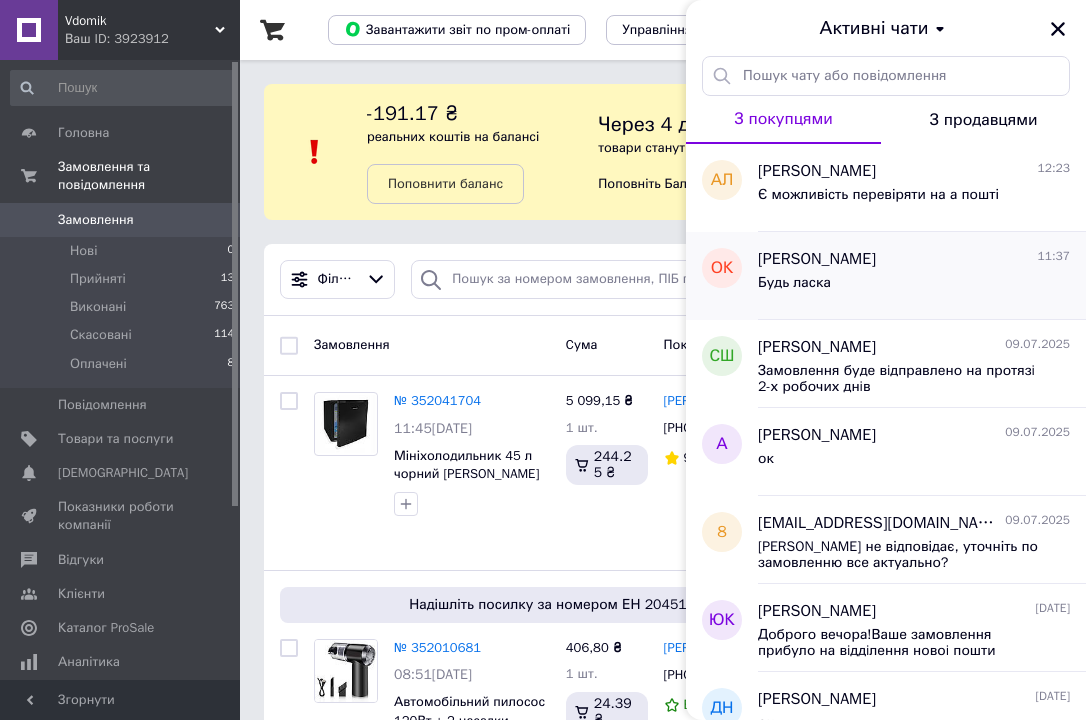 click on "Будь ласка" at bounding box center (914, 287) 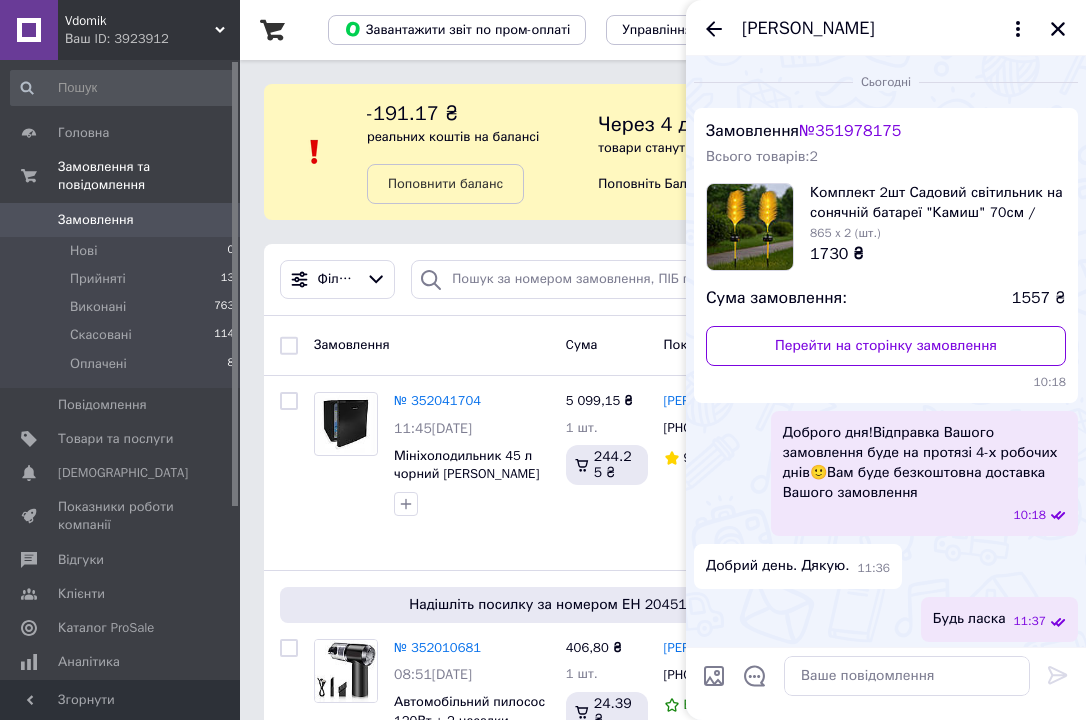 scroll, scrollTop: 3, scrollLeft: 0, axis: vertical 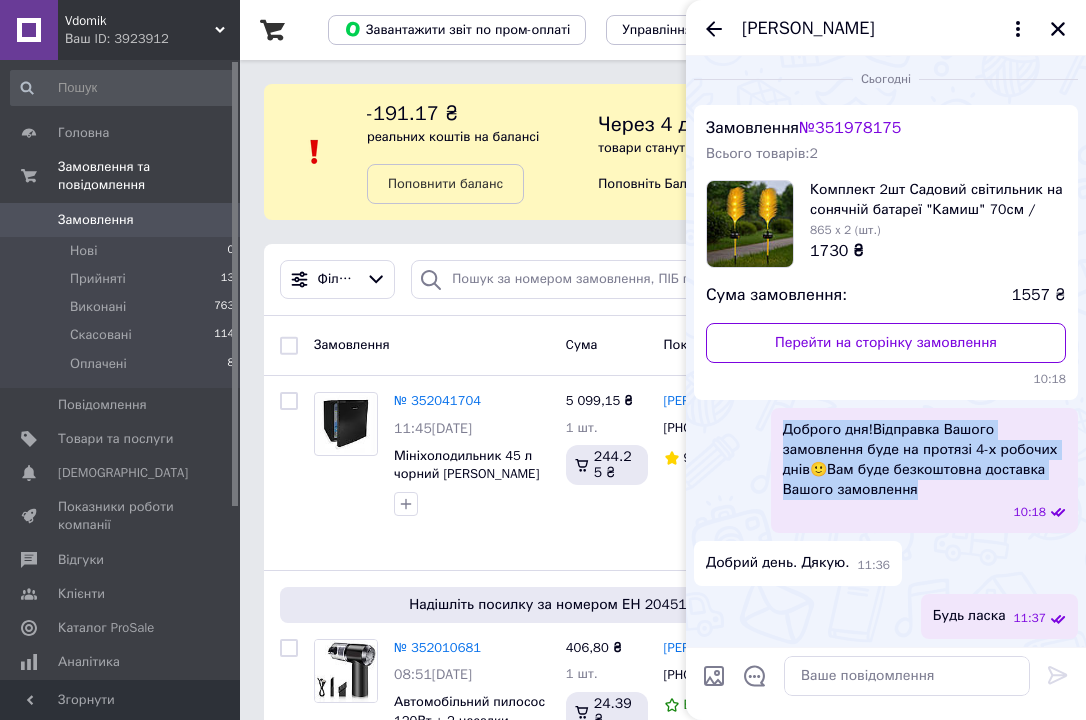 drag, startPoint x: 784, startPoint y: 427, endPoint x: 927, endPoint y: 492, distance: 157.0796 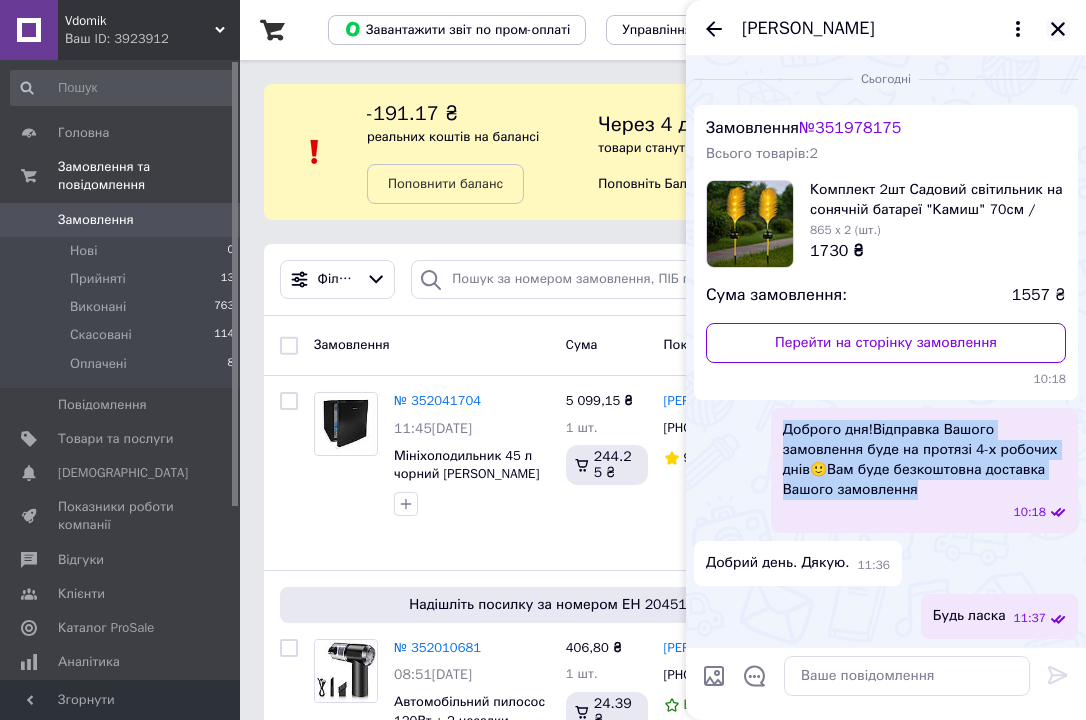 click 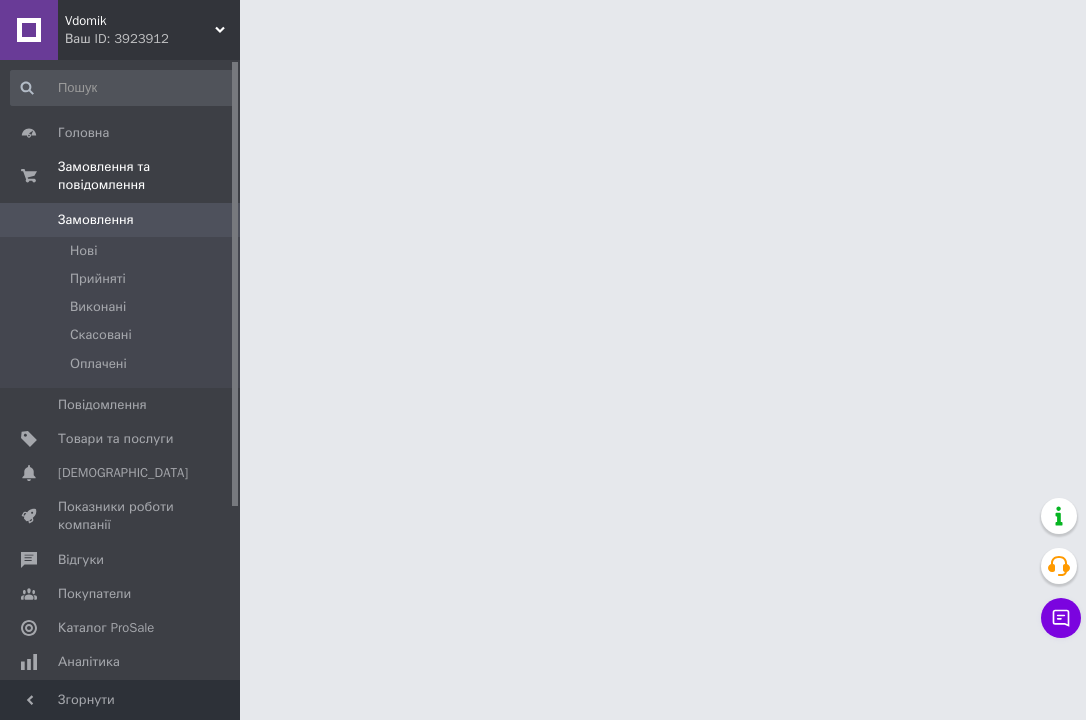 scroll, scrollTop: 0, scrollLeft: 0, axis: both 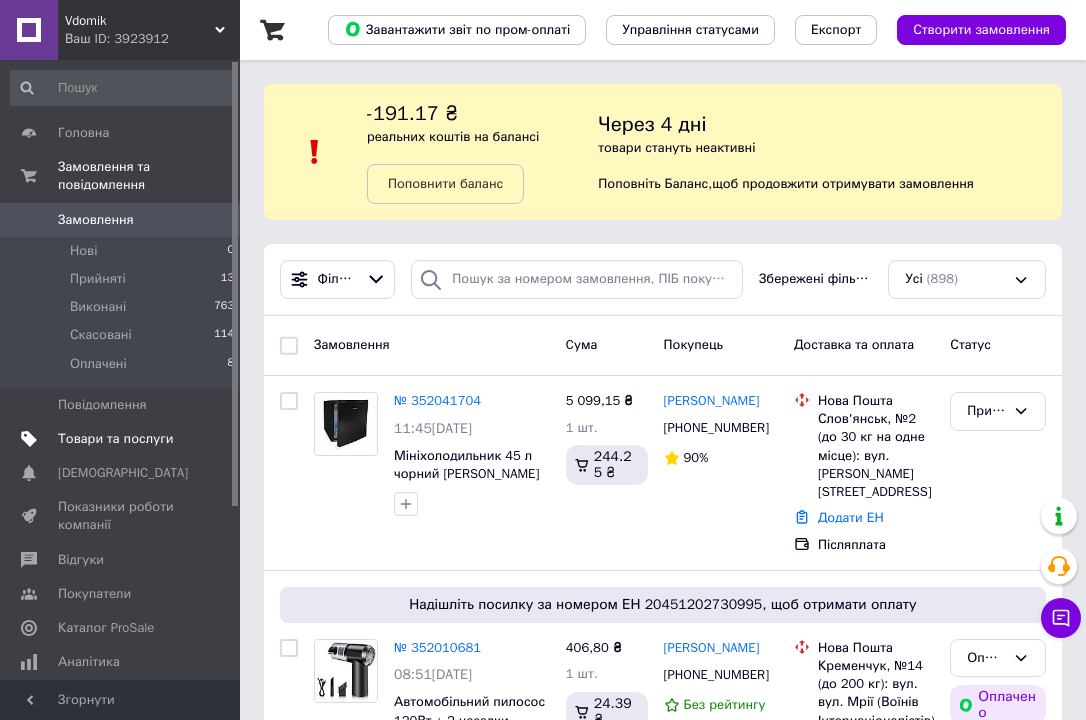 click on "Товари та послуги" at bounding box center (115, 439) 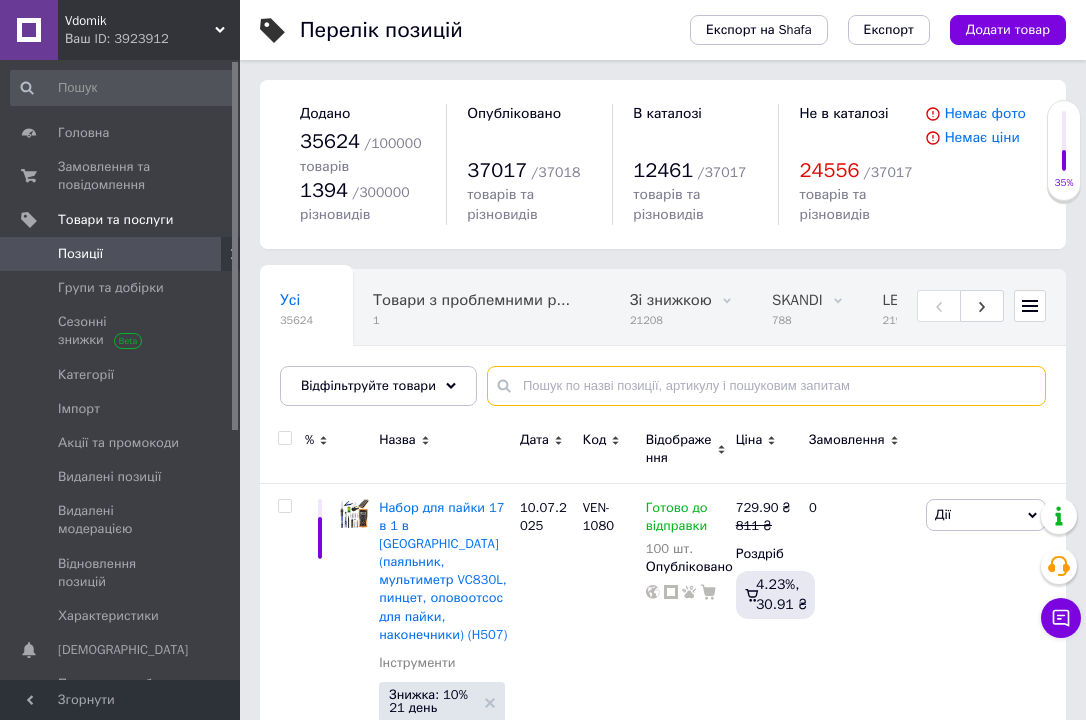 click at bounding box center (766, 386) 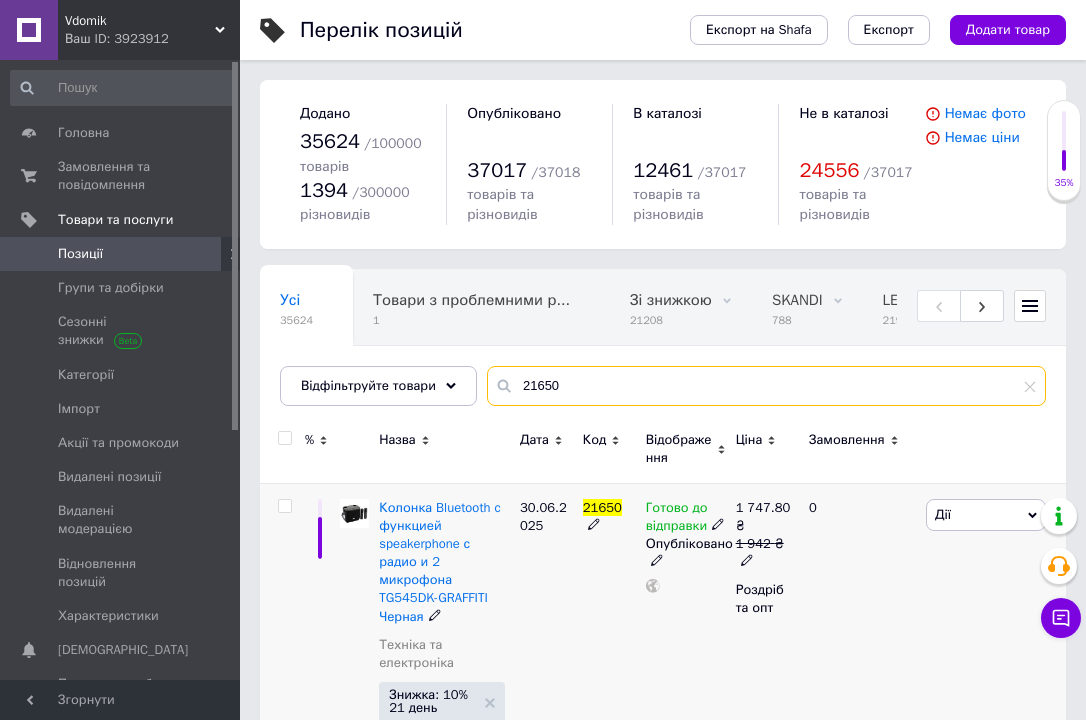 type on "21650" 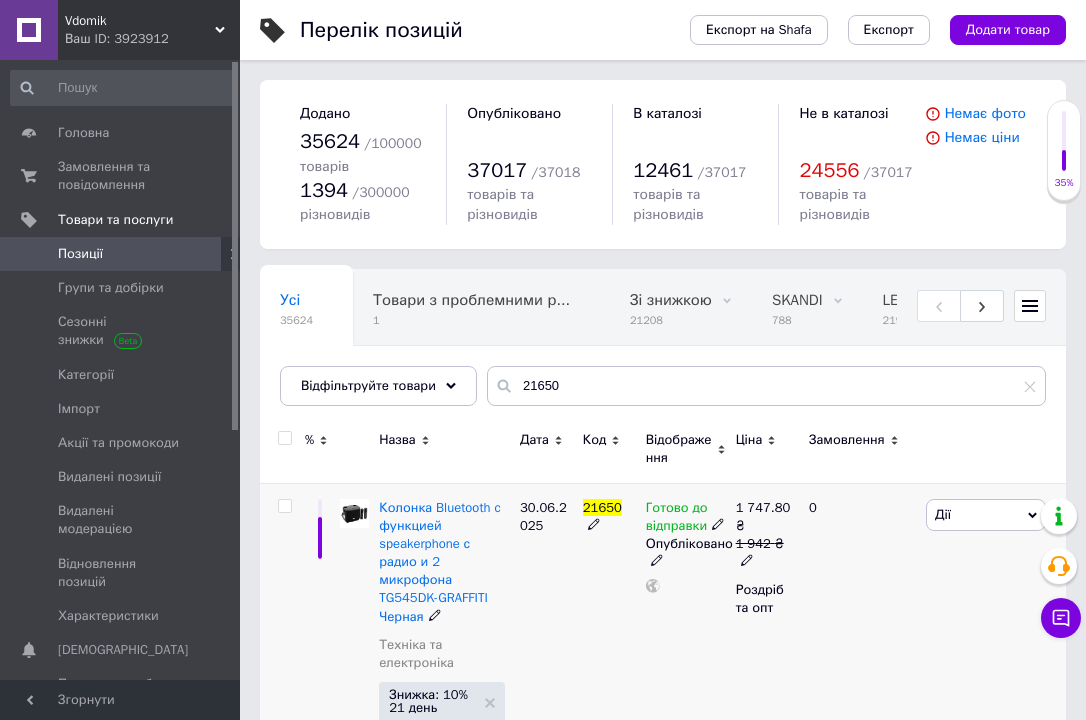 click at bounding box center (718, 523) 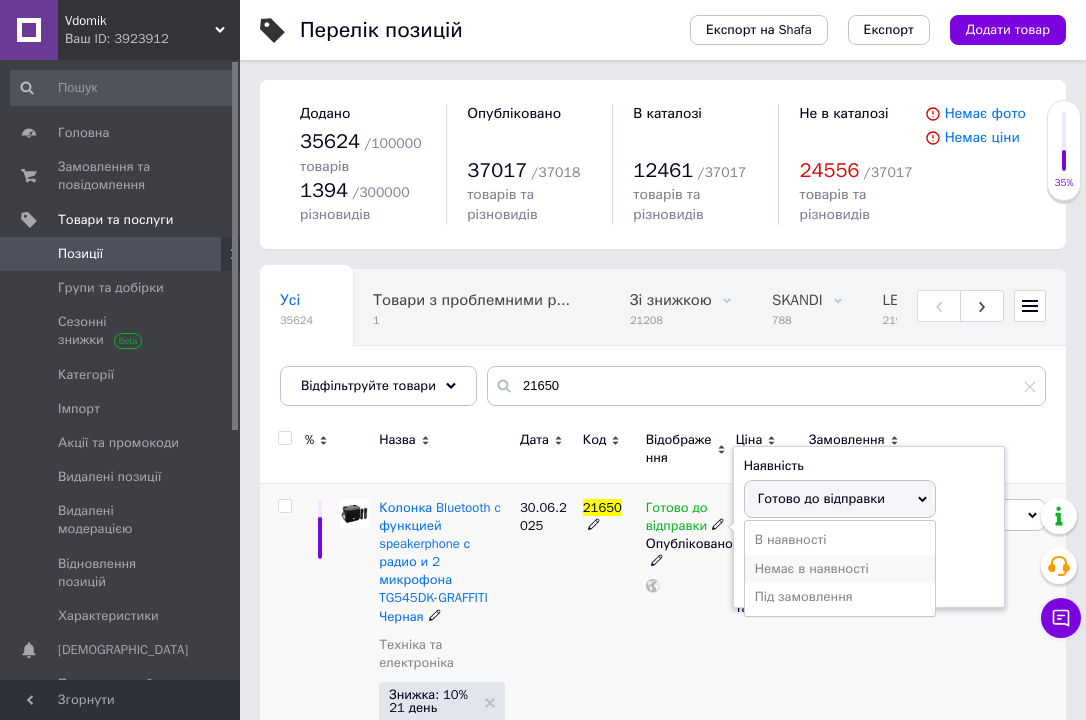 click on "Немає в наявності" at bounding box center [840, 569] 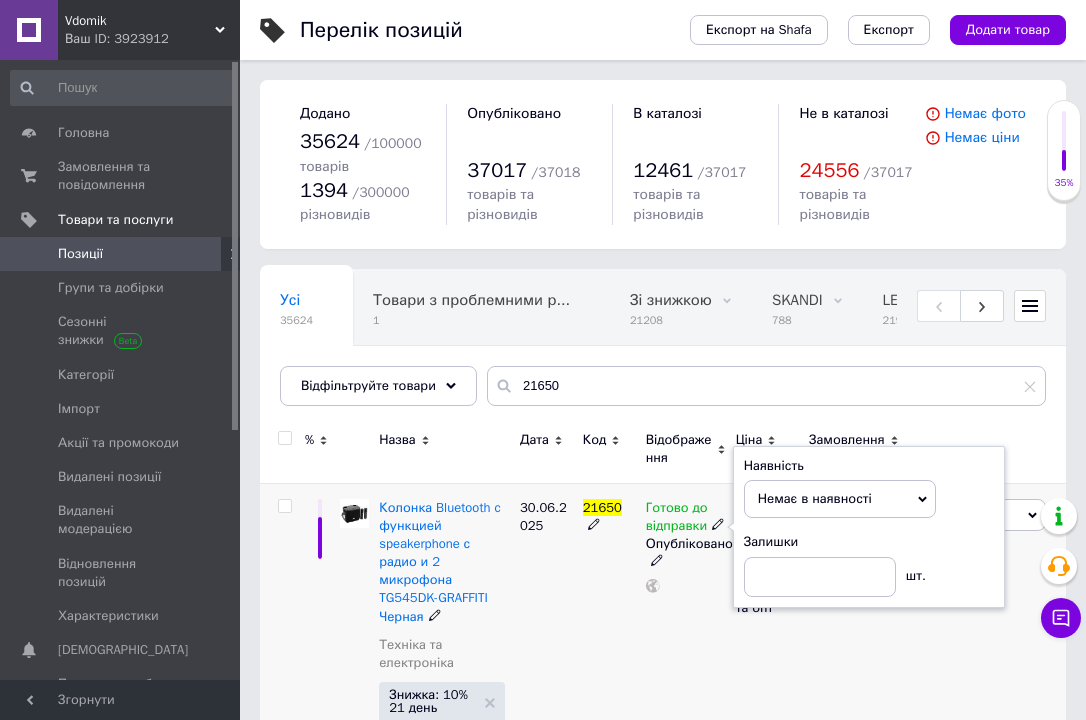 click on "Готово до відправки Наявність Немає в наявності В наявності Під замовлення Готово до відправки Залишки шт. Опубліковано" at bounding box center [686, 630] 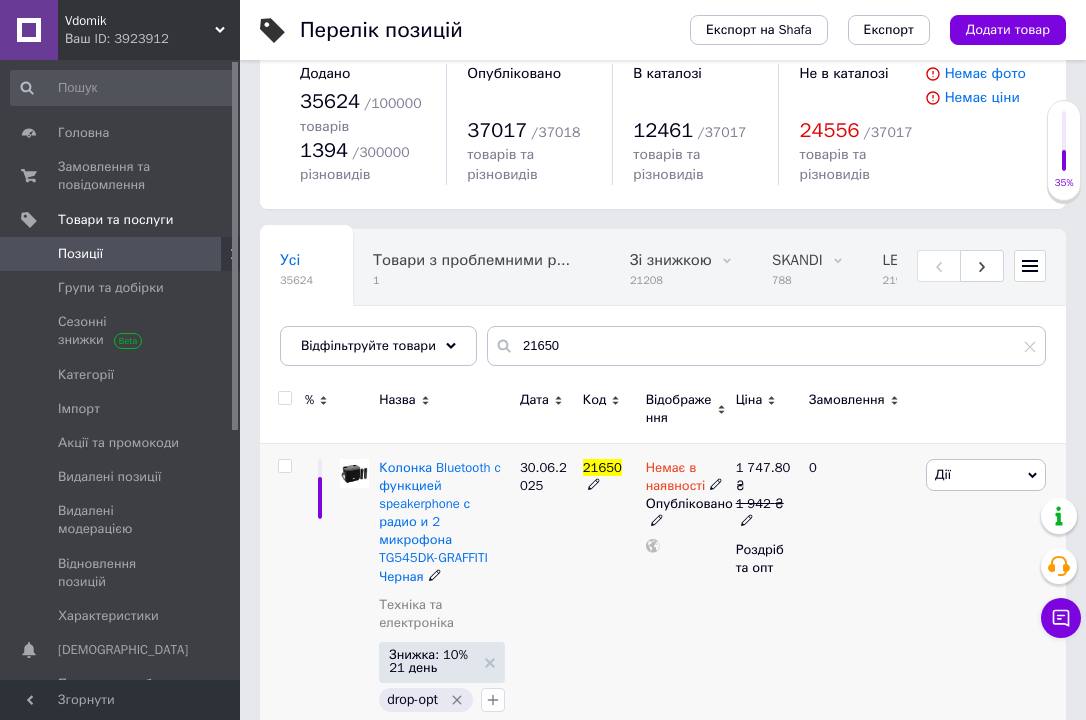 scroll, scrollTop: 109, scrollLeft: 0, axis: vertical 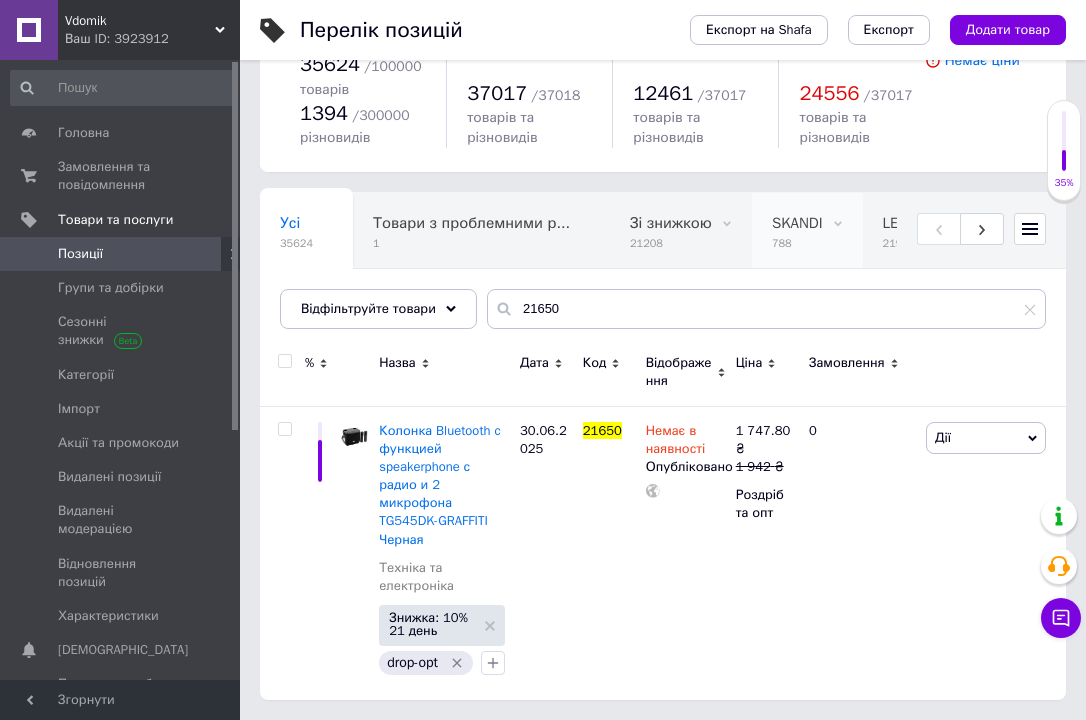 click on "SKANDI 788" at bounding box center (807, 231) 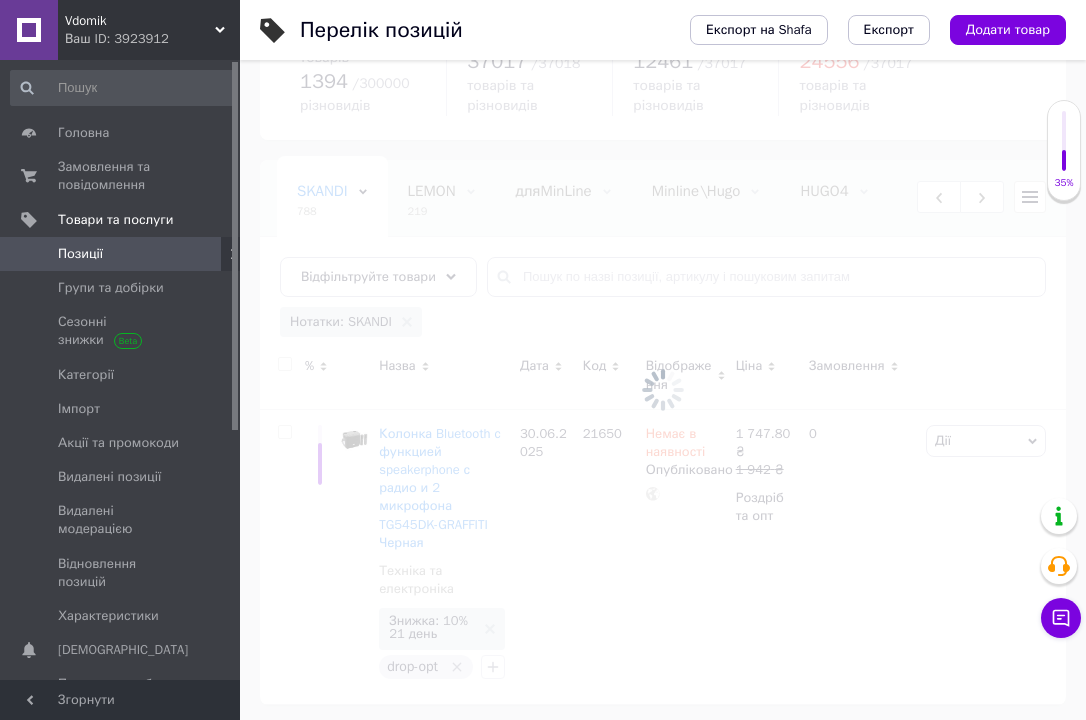 scroll, scrollTop: 0, scrollLeft: 499, axis: horizontal 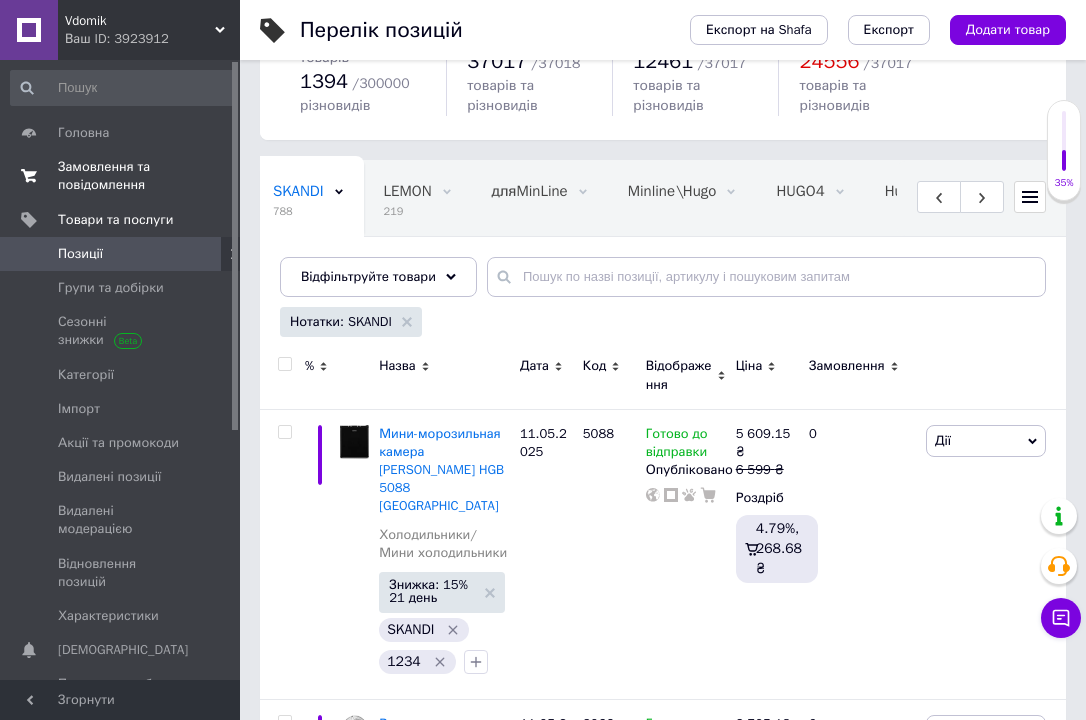 click on "Замовлення та повідомлення" at bounding box center [121, 176] 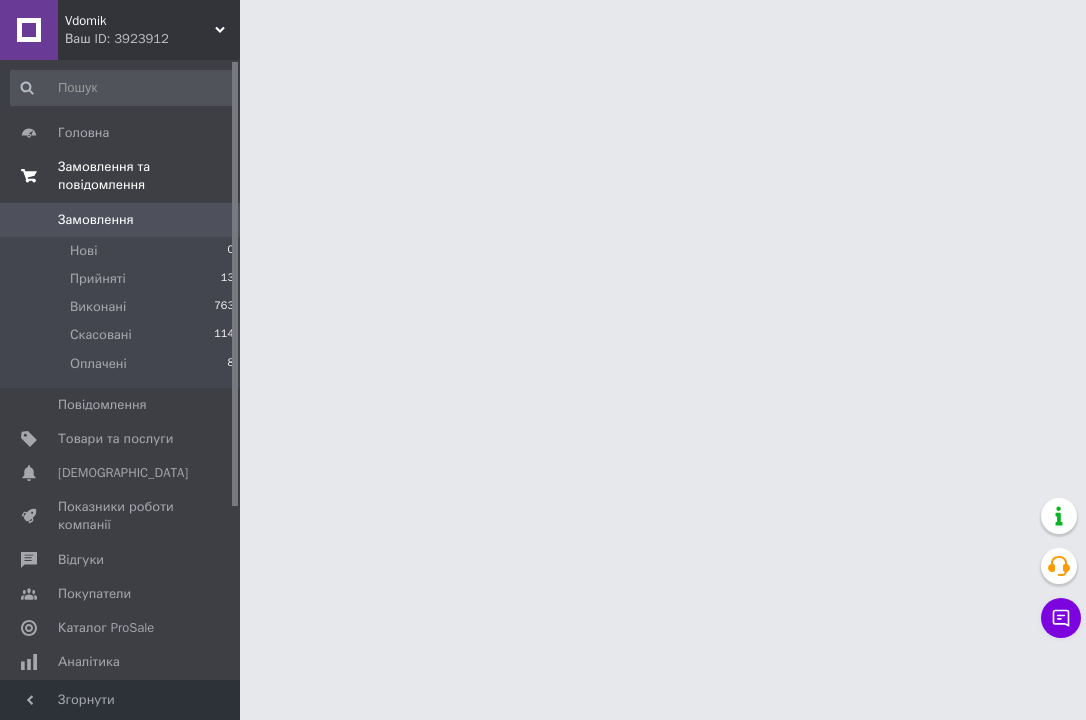 scroll, scrollTop: 0, scrollLeft: 0, axis: both 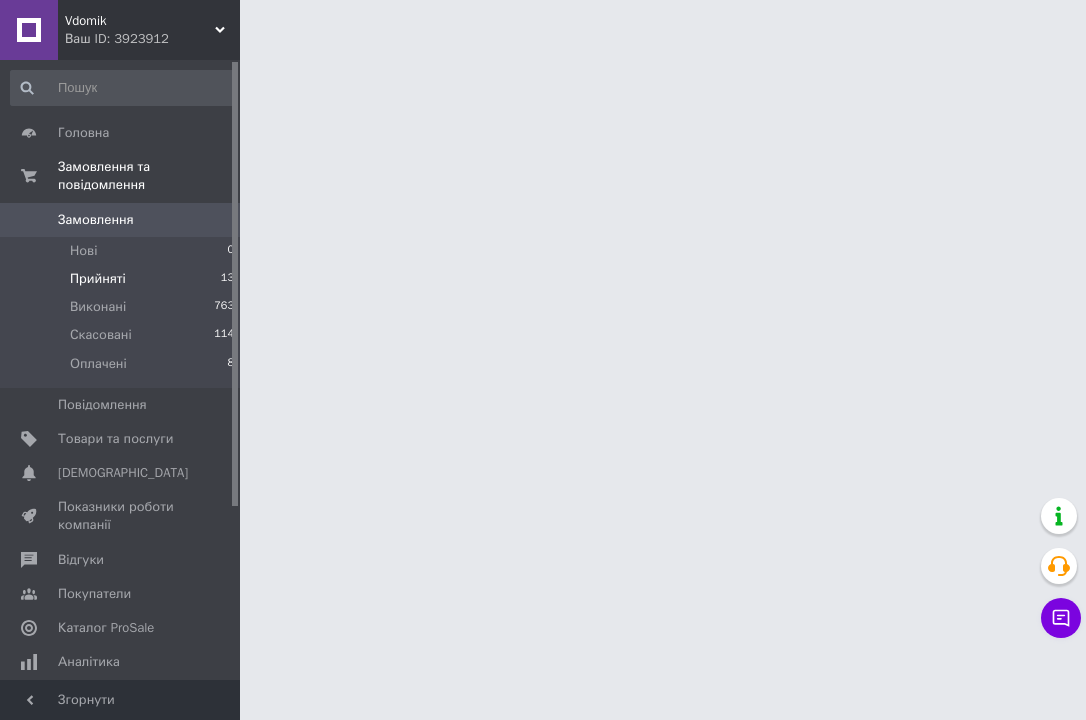click on "Прийняті" at bounding box center (98, 279) 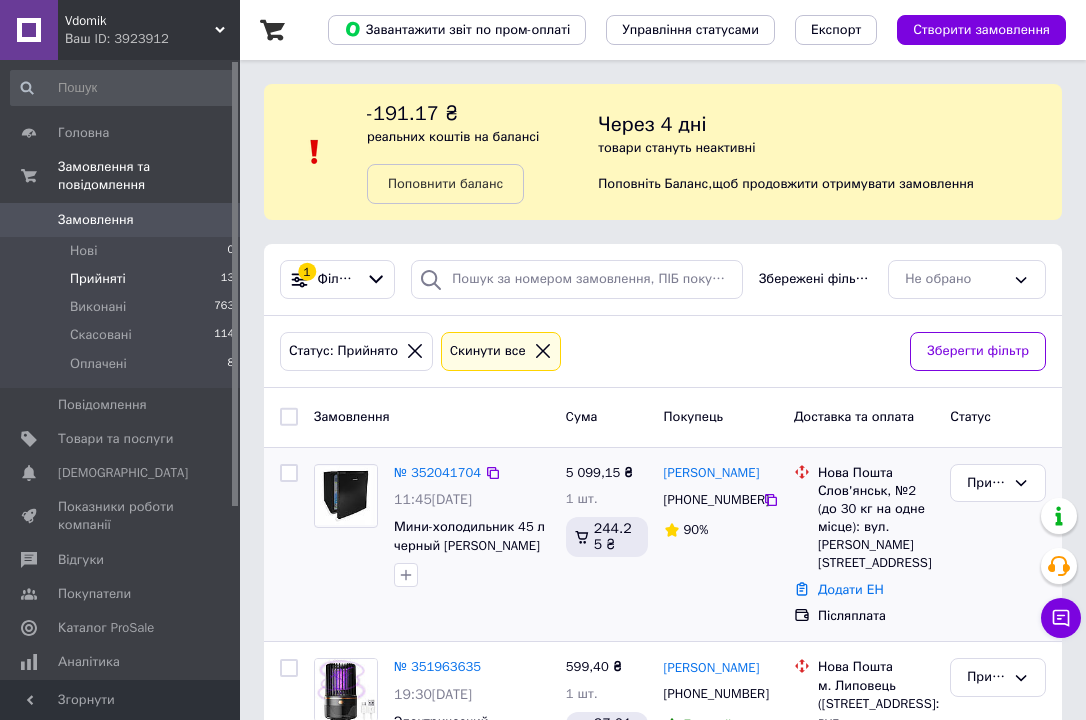 click on "микола кирпань +380660679252 90%" at bounding box center (721, 545) 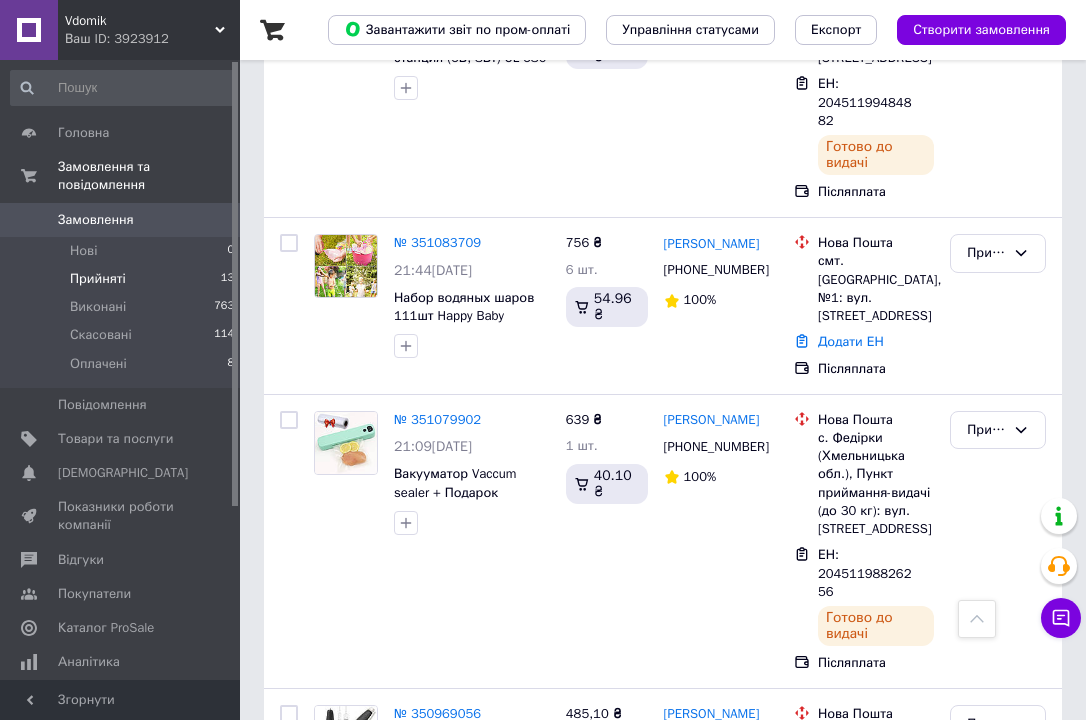 scroll, scrollTop: 922, scrollLeft: 0, axis: vertical 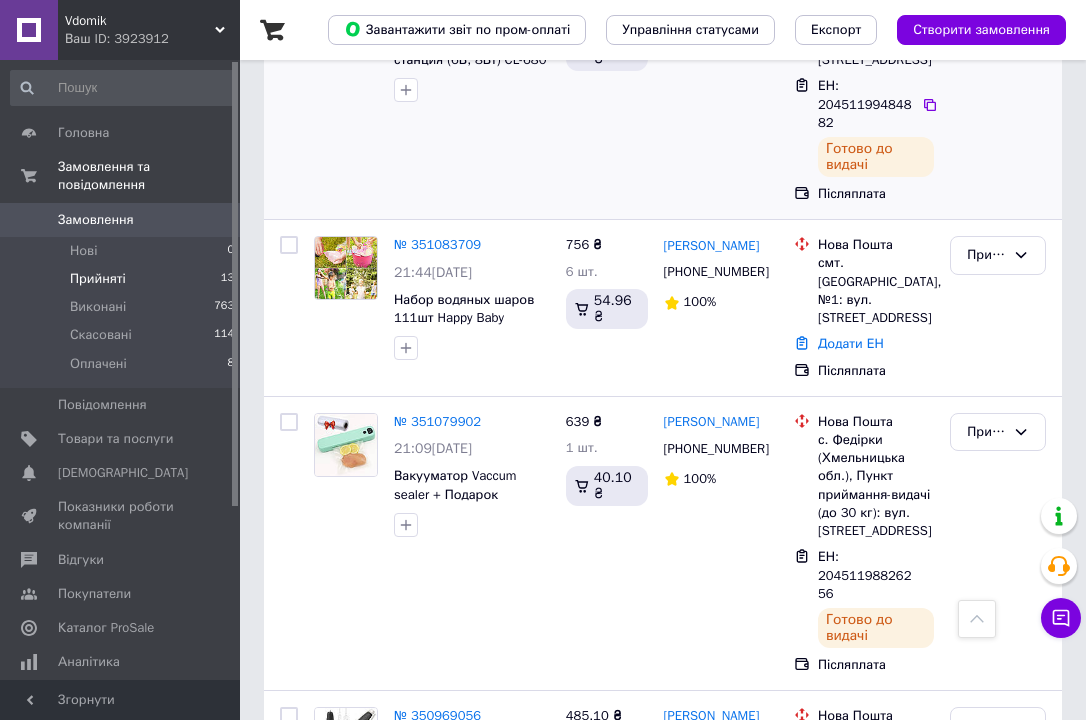 click on "№ 351250581 09:22, 05.07.2025 Портативная солнечная станция (6В, 8Вт) CL-680 / Солнечная панель для зарядки гаджетов" at bounding box center [432, 90] 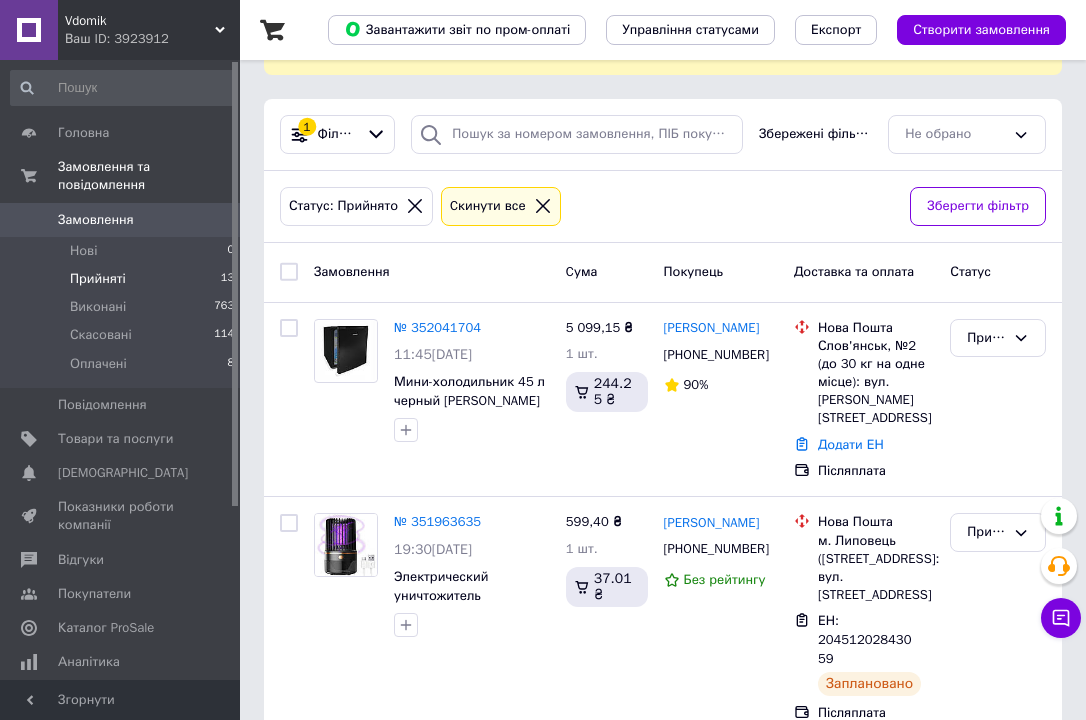 scroll, scrollTop: 122, scrollLeft: 0, axis: vertical 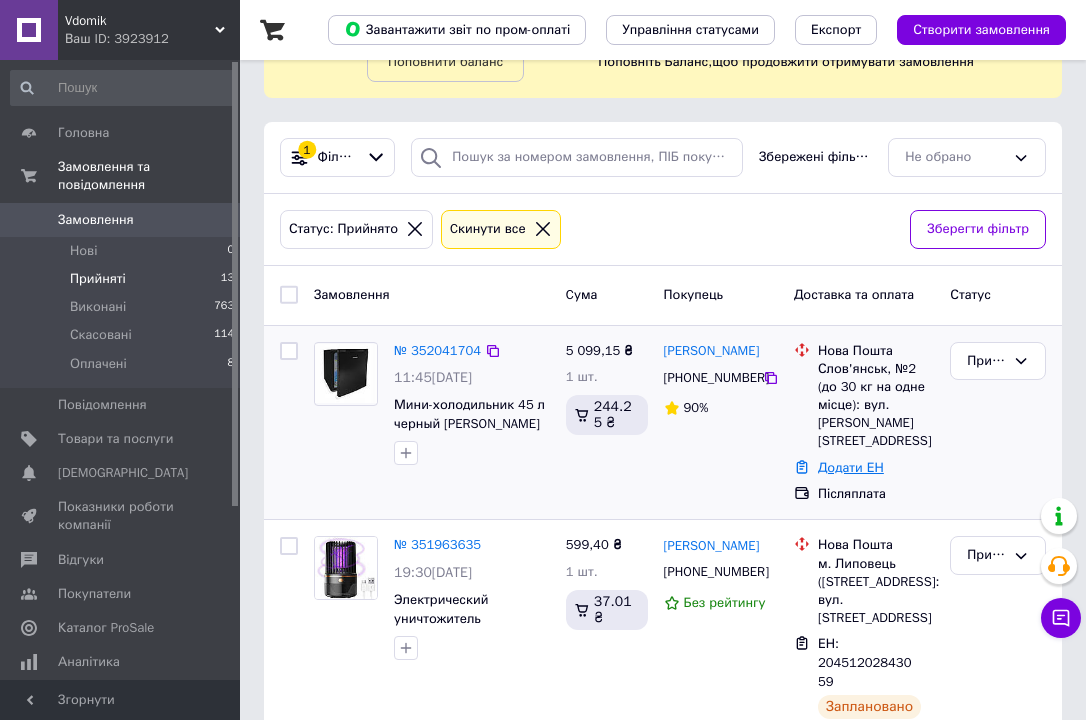 click on "Додати ЕН" at bounding box center (851, 467) 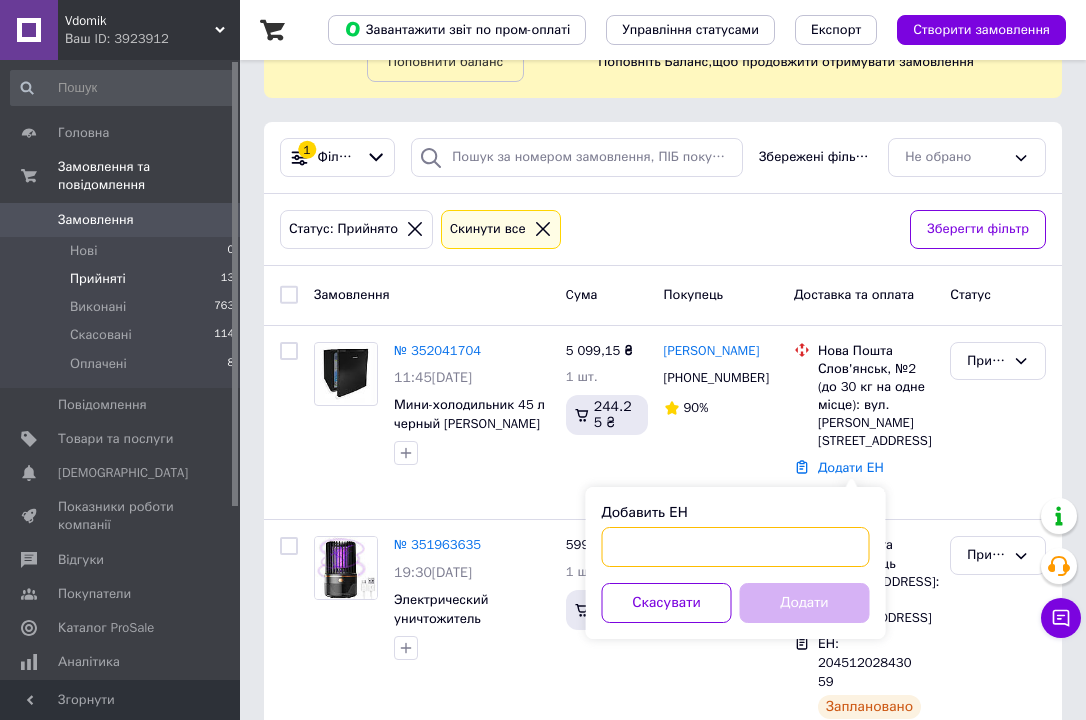 click on "Добавить ЕН" at bounding box center [736, 547] 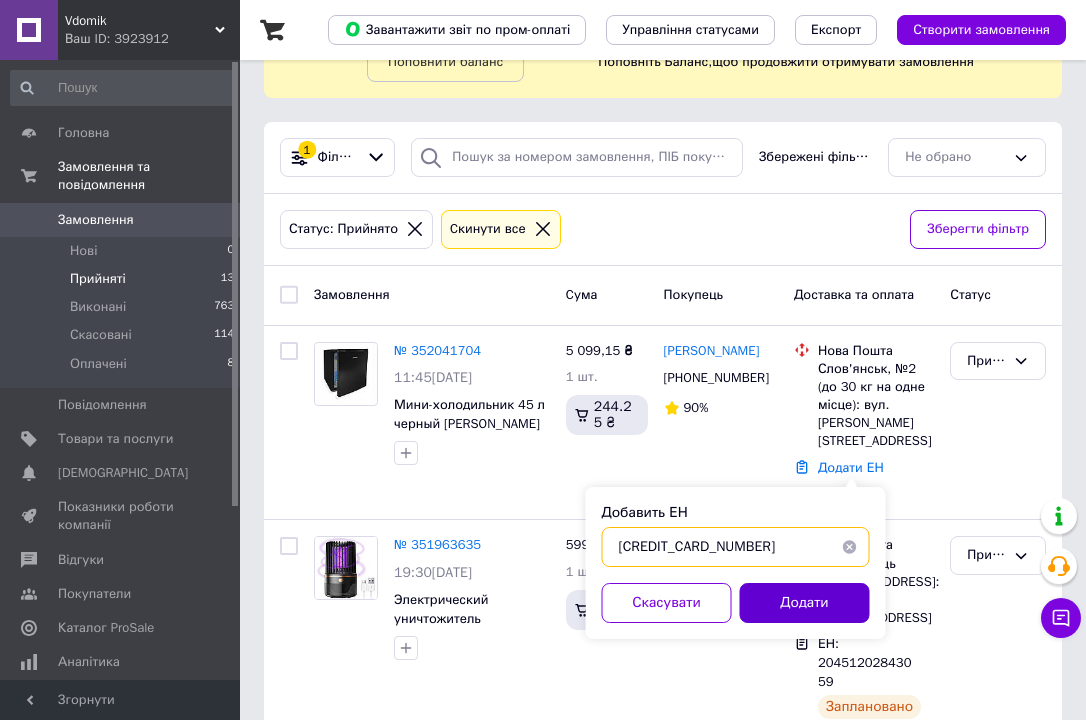 type on "59001412401760" 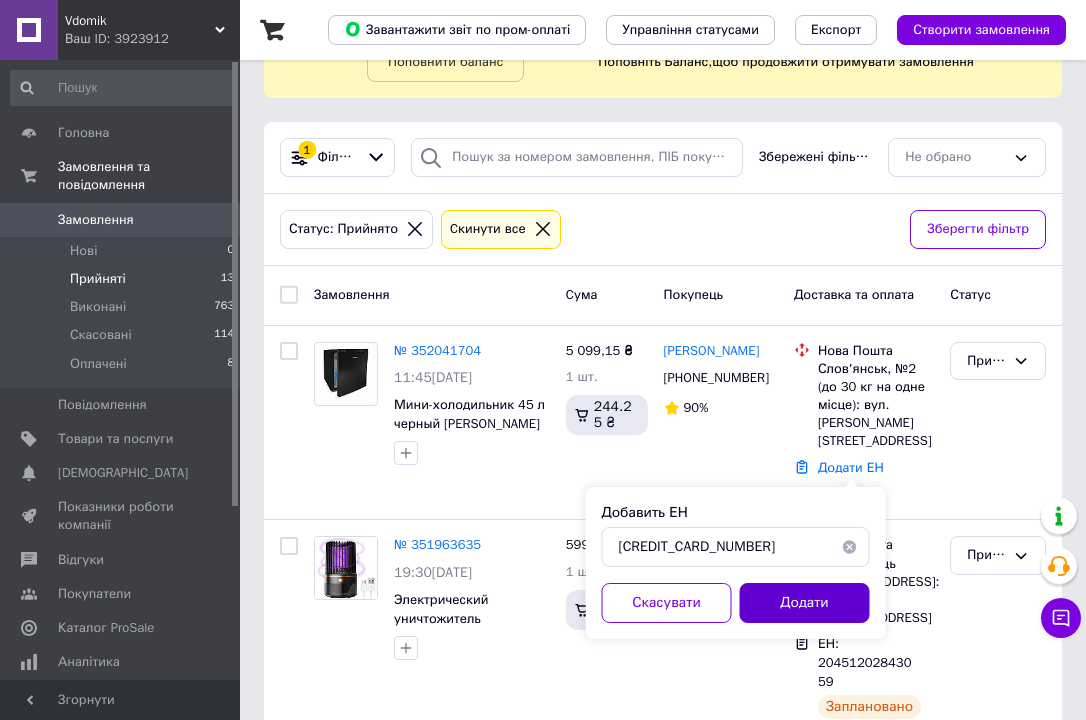 click on "Додати" at bounding box center [805, 603] 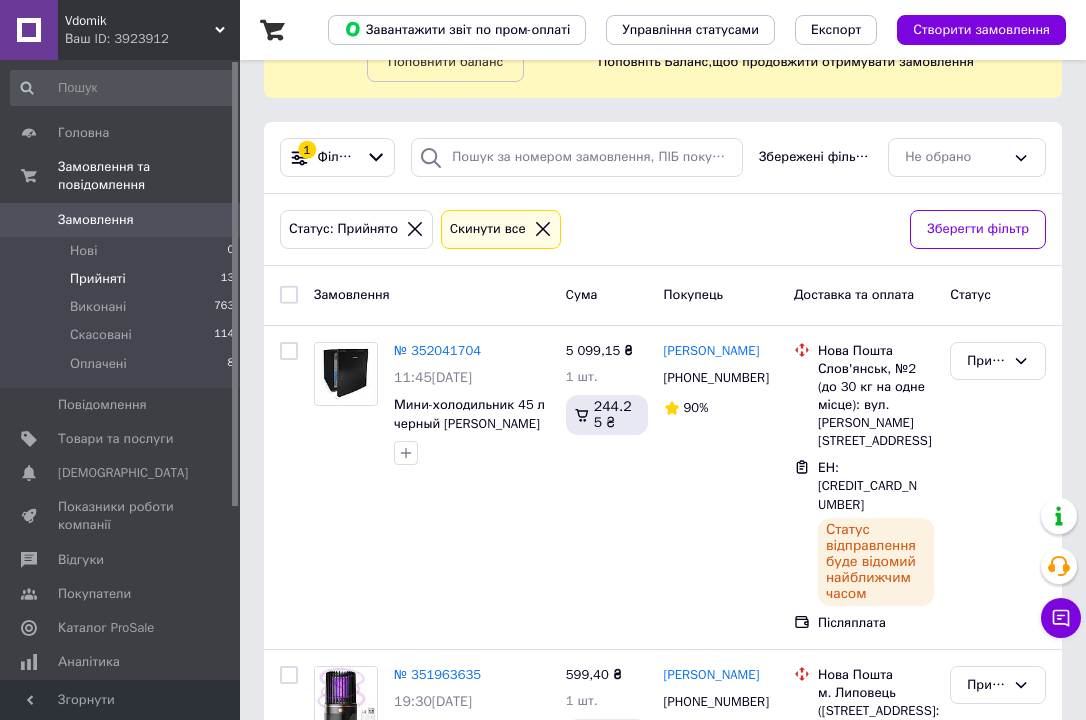 click 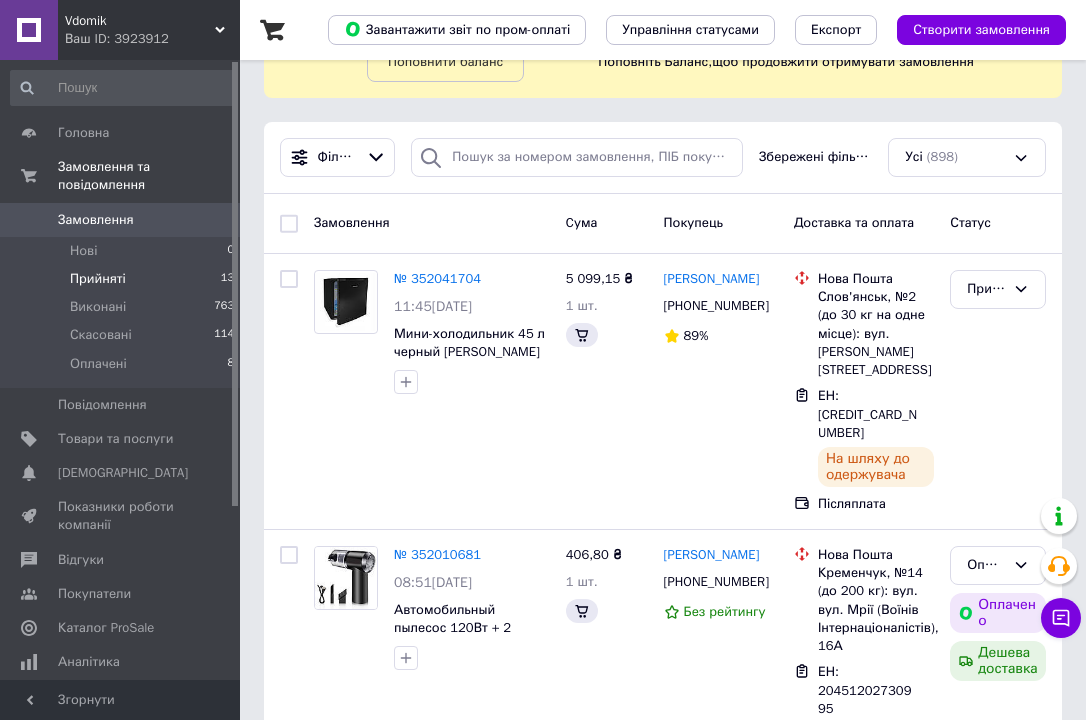 scroll, scrollTop: 0, scrollLeft: 0, axis: both 